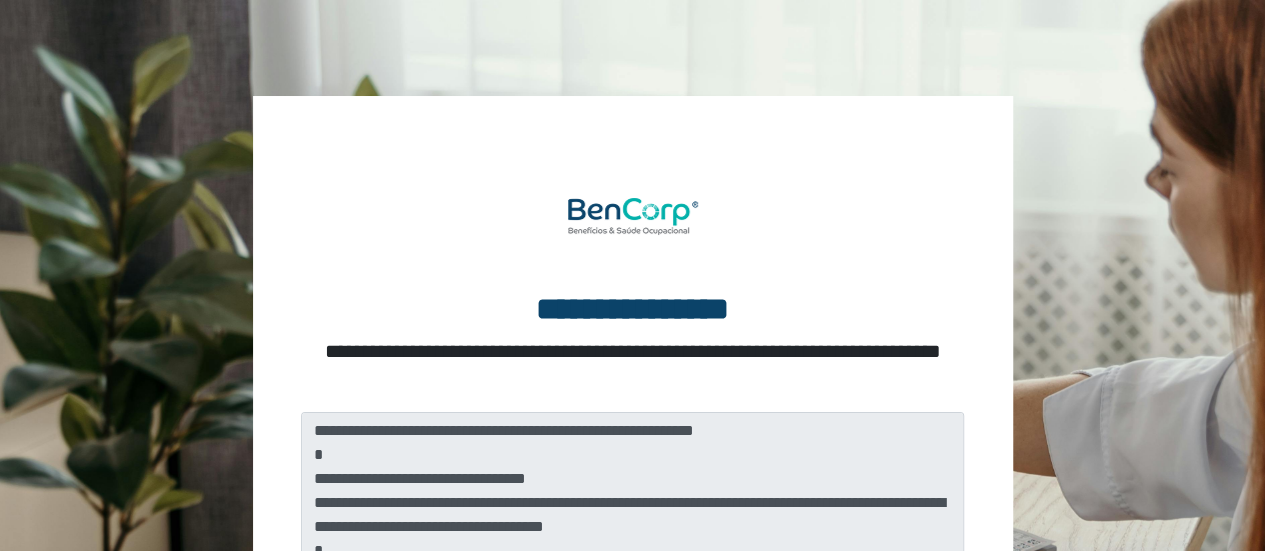 scroll, scrollTop: 328, scrollLeft: 0, axis: vertical 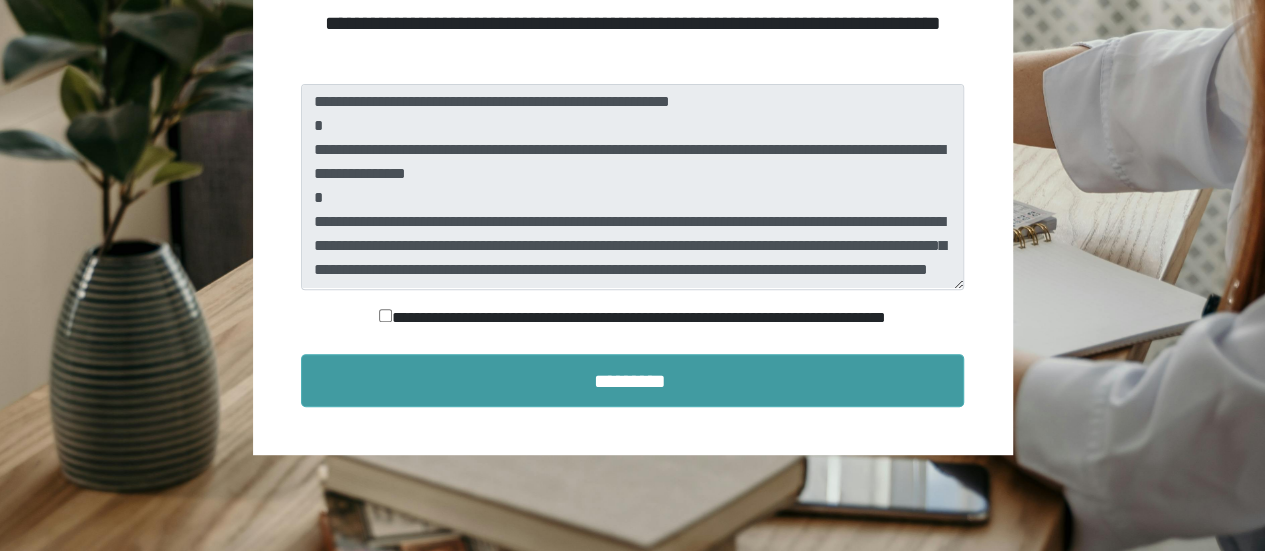click on "*********" at bounding box center [633, 381] 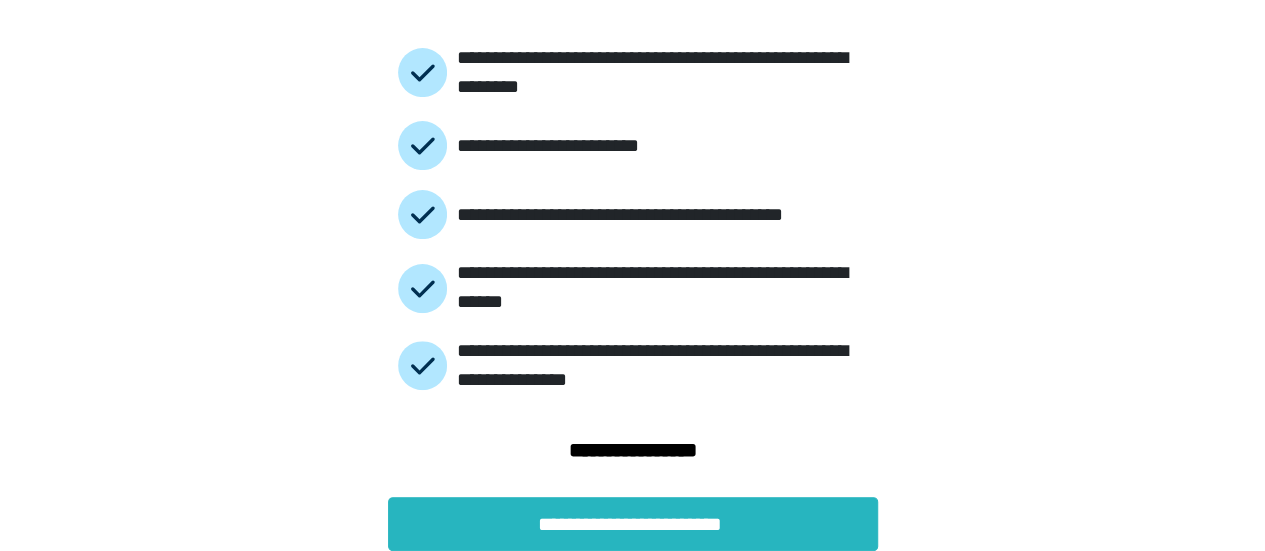 scroll, scrollTop: 190, scrollLeft: 0, axis: vertical 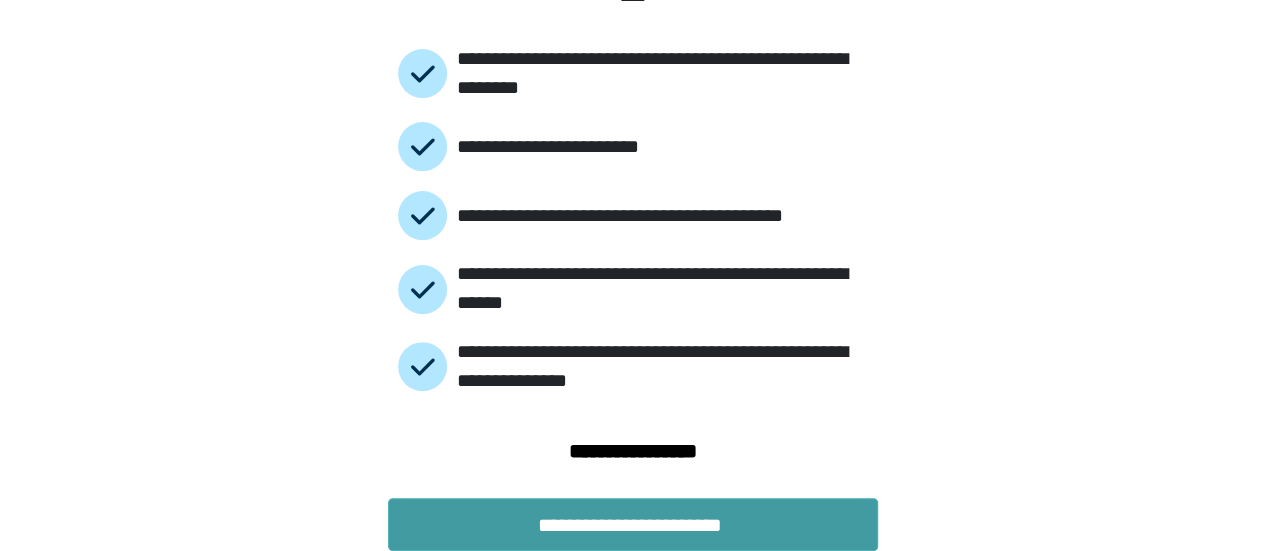 click on "**********" at bounding box center [633, 525] 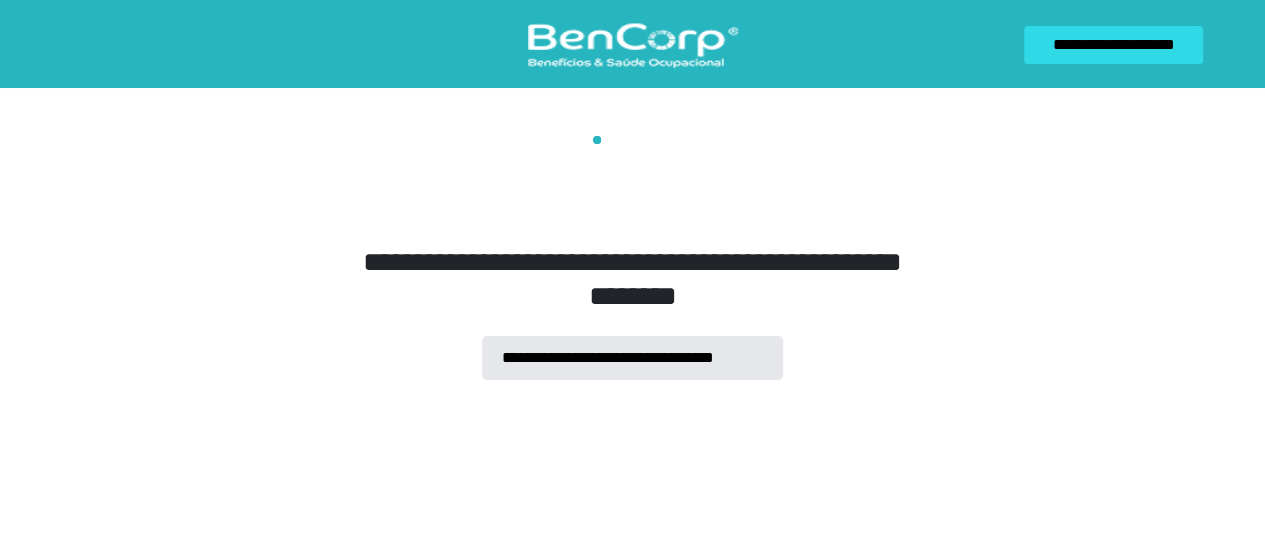 scroll, scrollTop: 0, scrollLeft: 0, axis: both 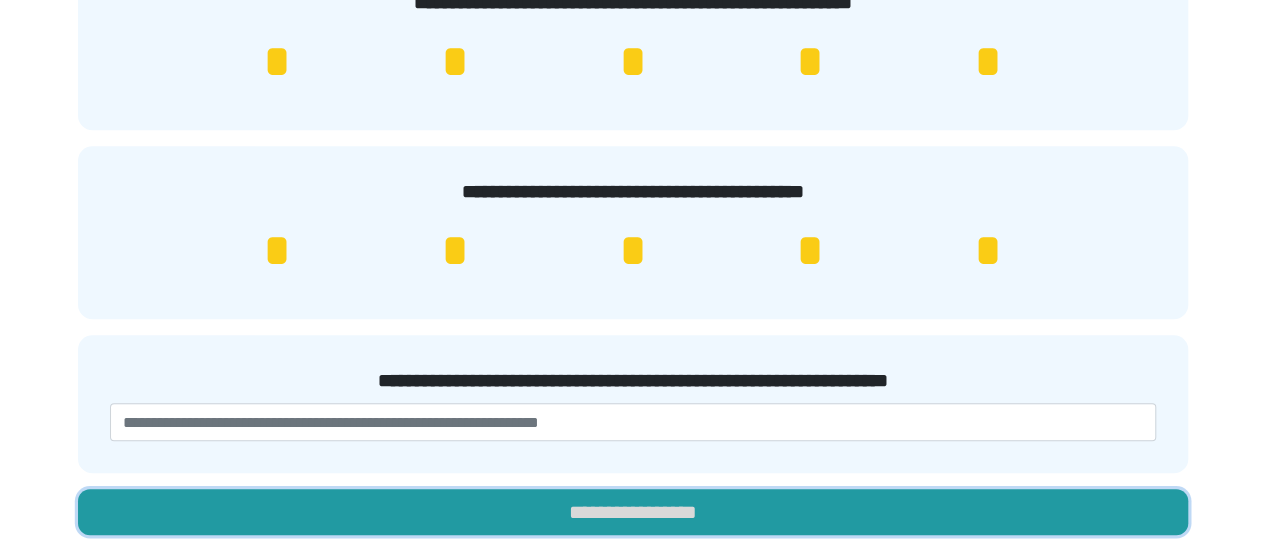 click on "**********" at bounding box center [633, 512] 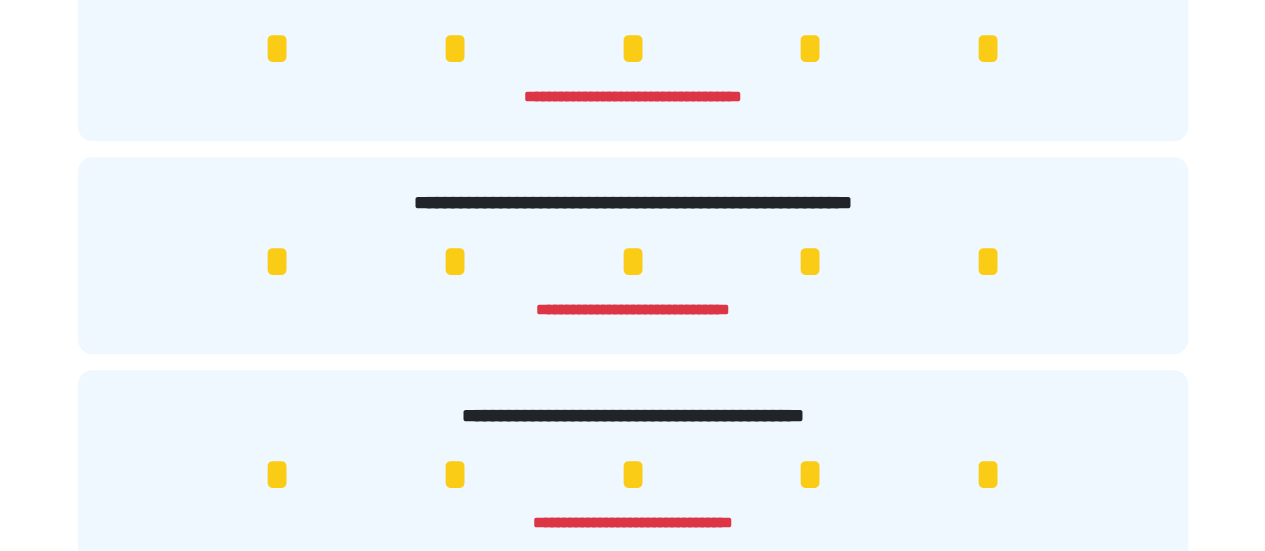 scroll, scrollTop: 307, scrollLeft: 0, axis: vertical 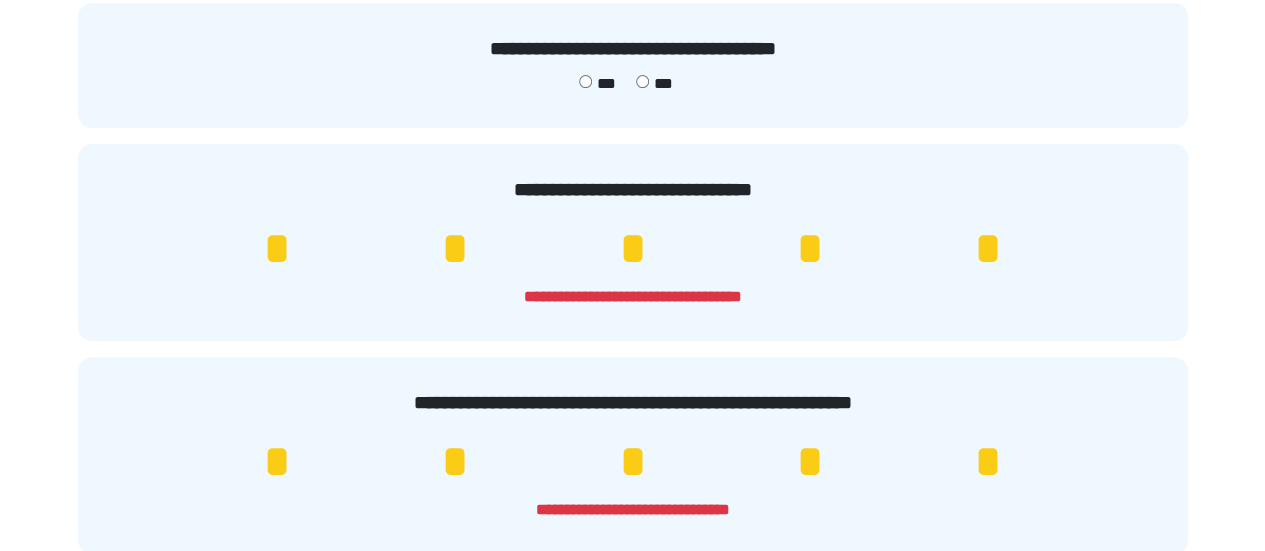 click on "*" at bounding box center (277, 249) 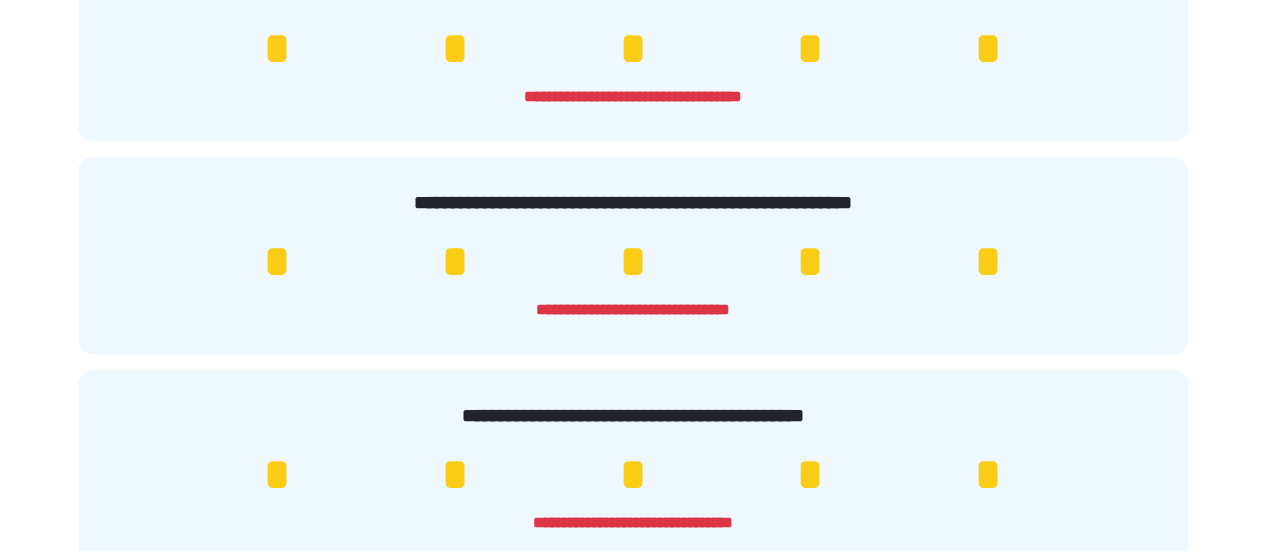 click on "*" at bounding box center (277, 475) 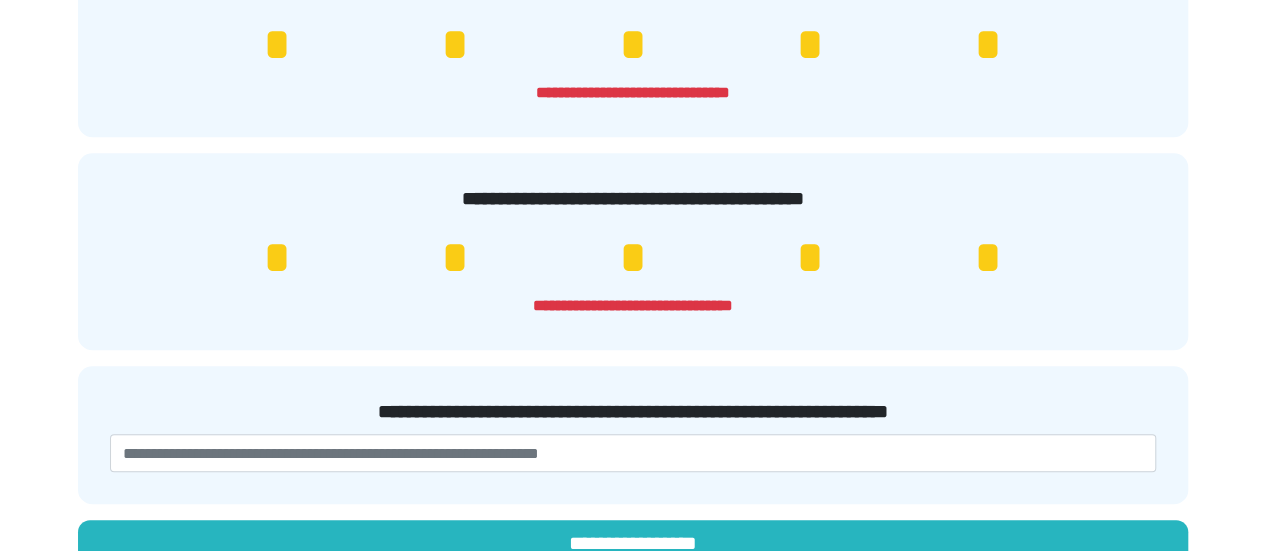 scroll, scrollTop: 755, scrollLeft: 0, axis: vertical 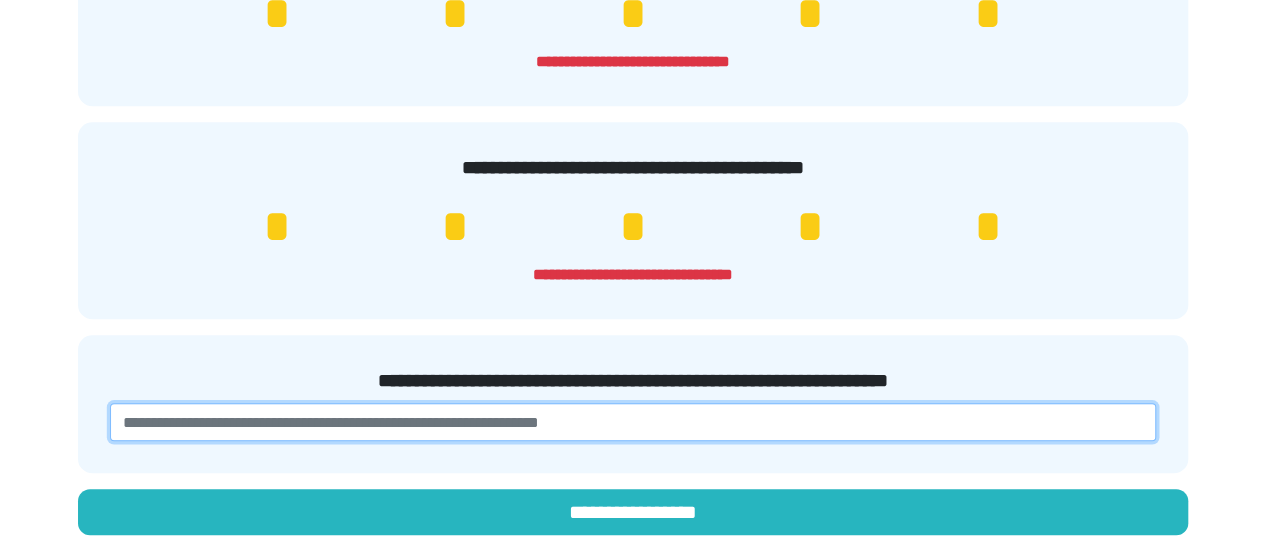 click at bounding box center (633, 422) 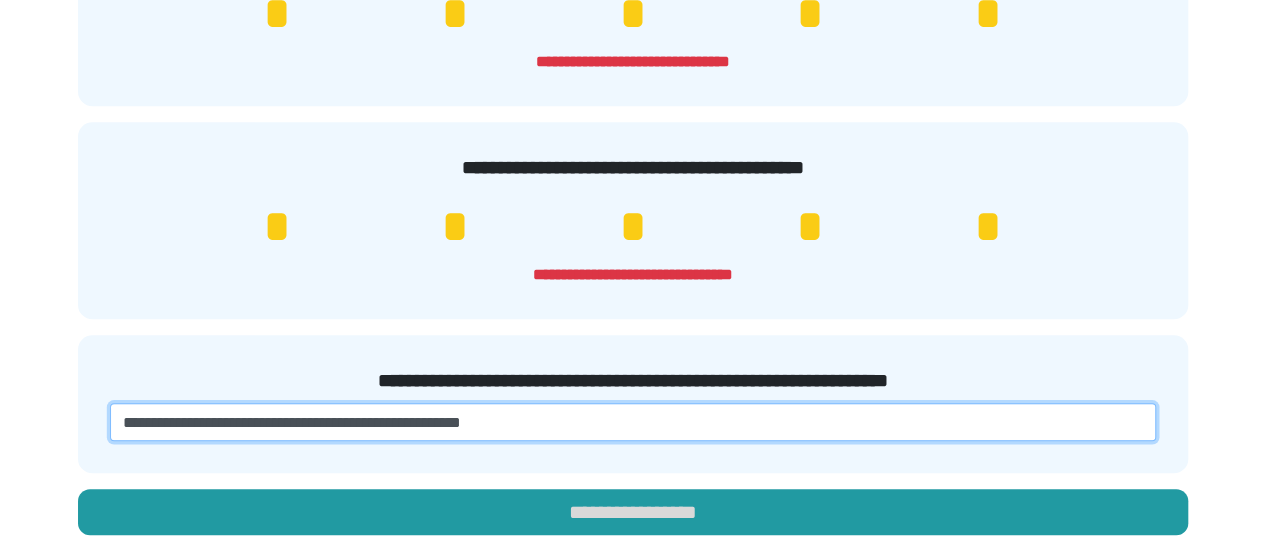 type on "**********" 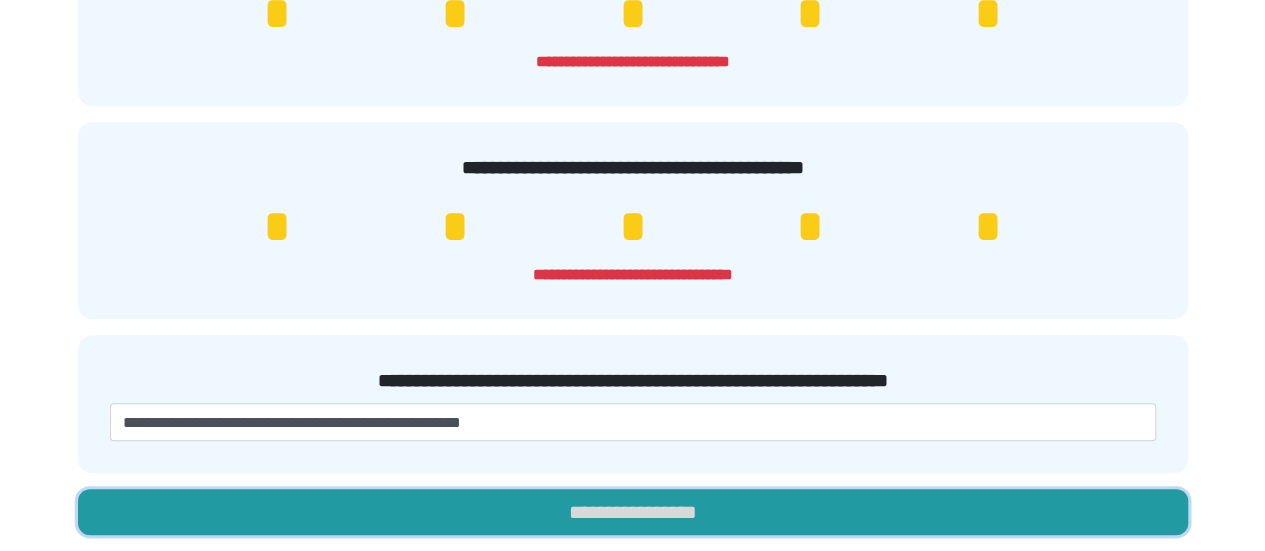 click on "**********" at bounding box center [633, 512] 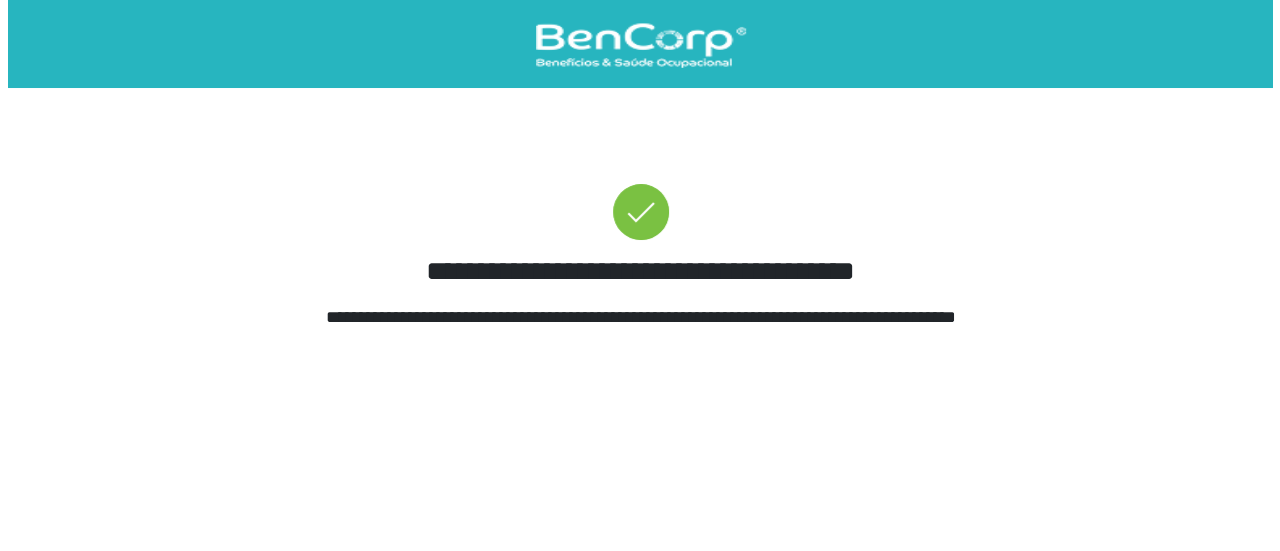 scroll, scrollTop: 0, scrollLeft: 0, axis: both 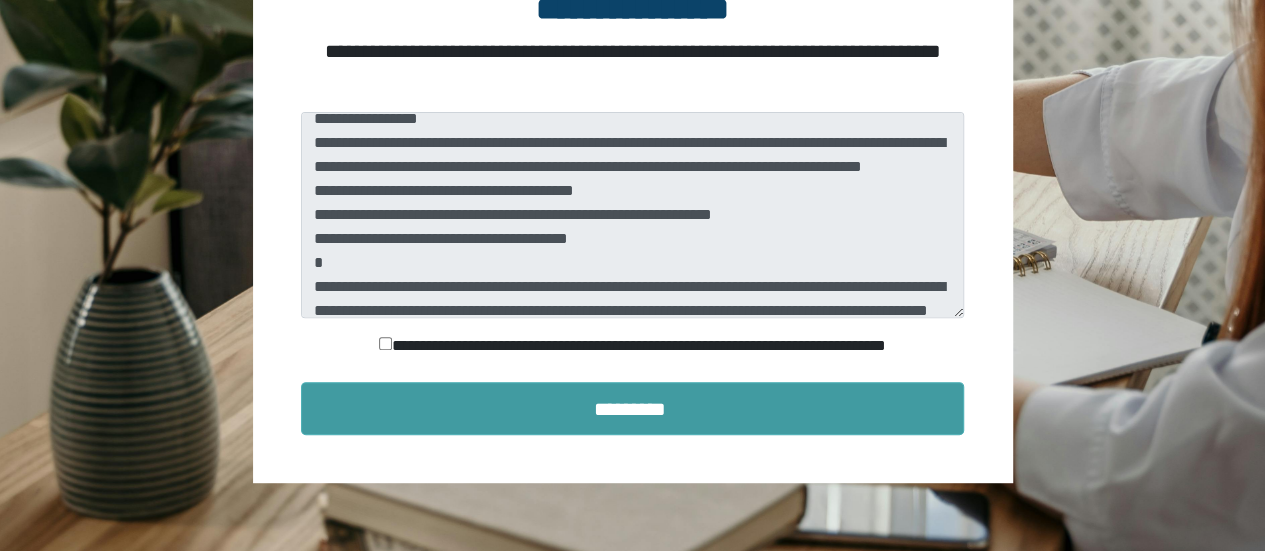 click on "*********" at bounding box center (633, 409) 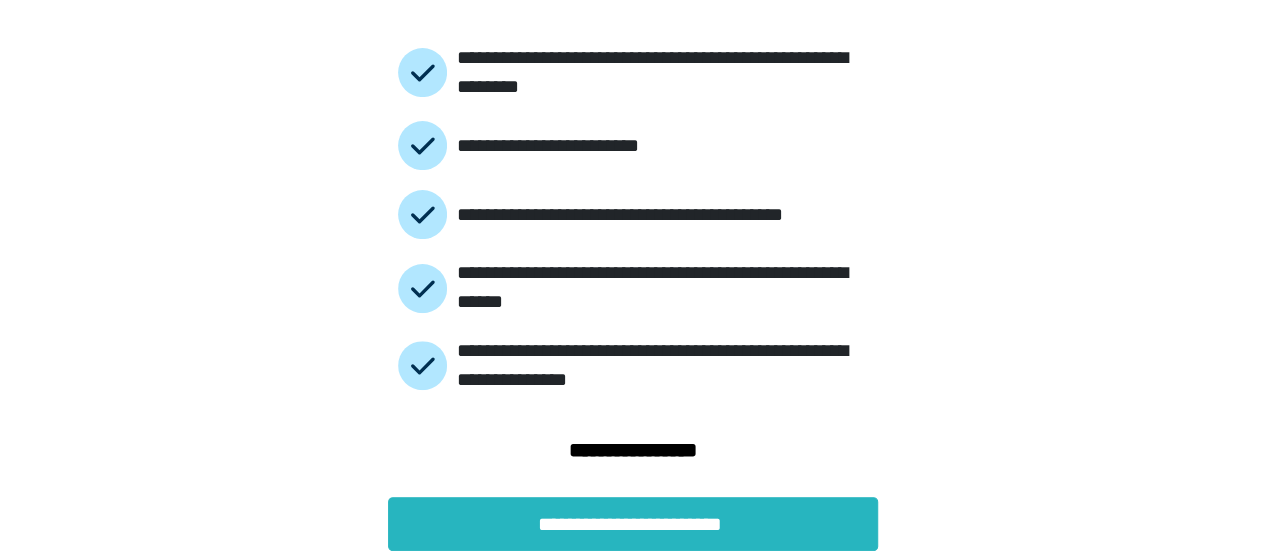 scroll, scrollTop: 190, scrollLeft: 0, axis: vertical 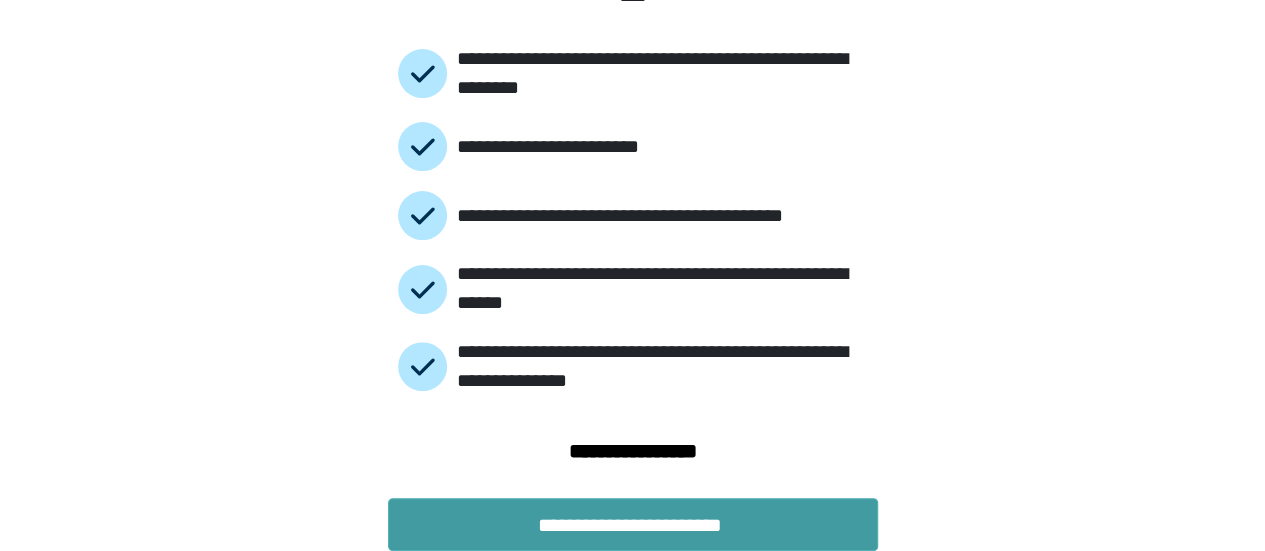click on "**********" at bounding box center [633, 525] 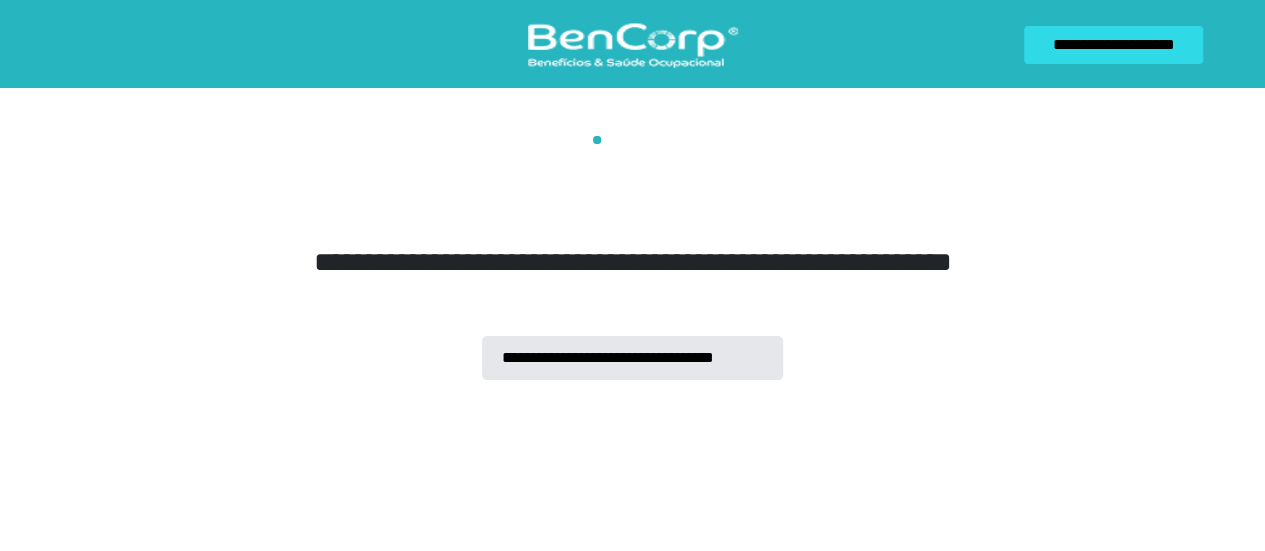 scroll, scrollTop: 0, scrollLeft: 0, axis: both 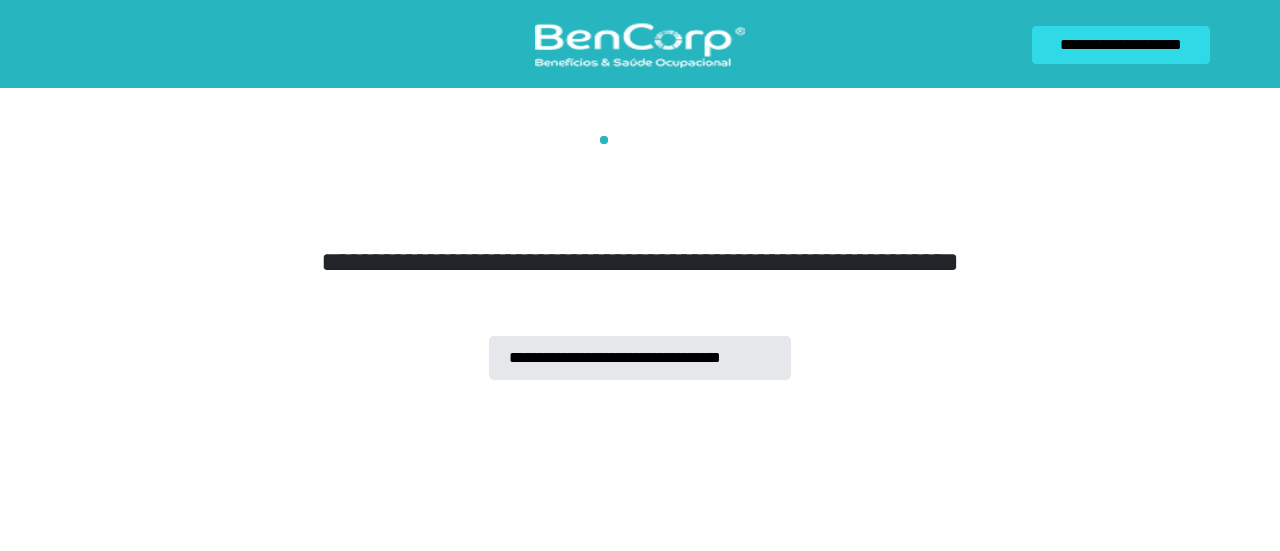click on "**********" at bounding box center (640, 358) 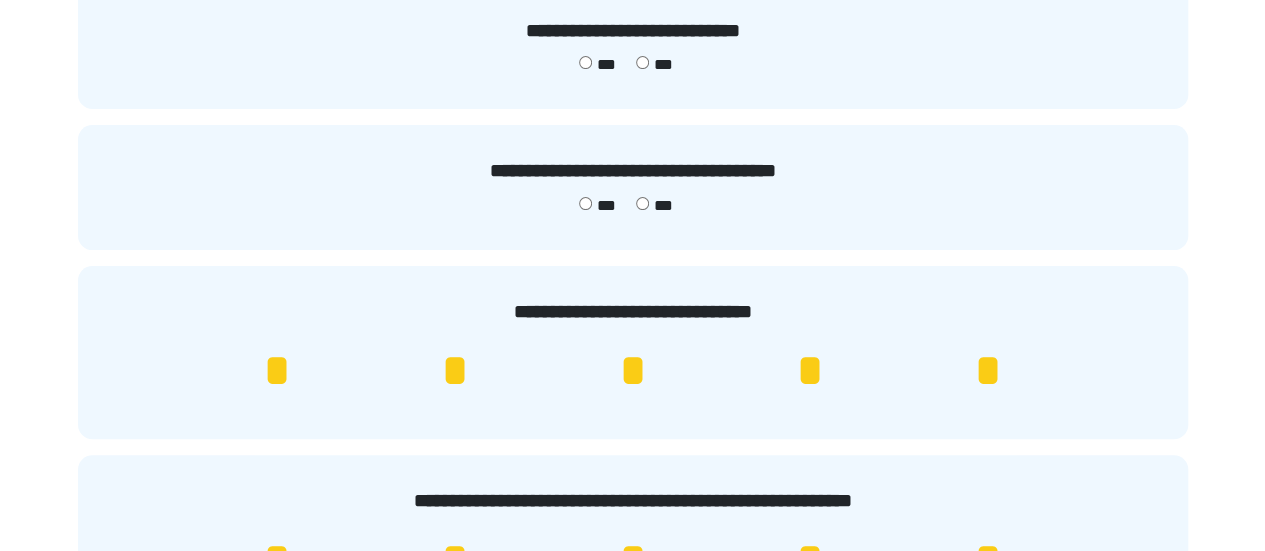 scroll, scrollTop: 200, scrollLeft: 0, axis: vertical 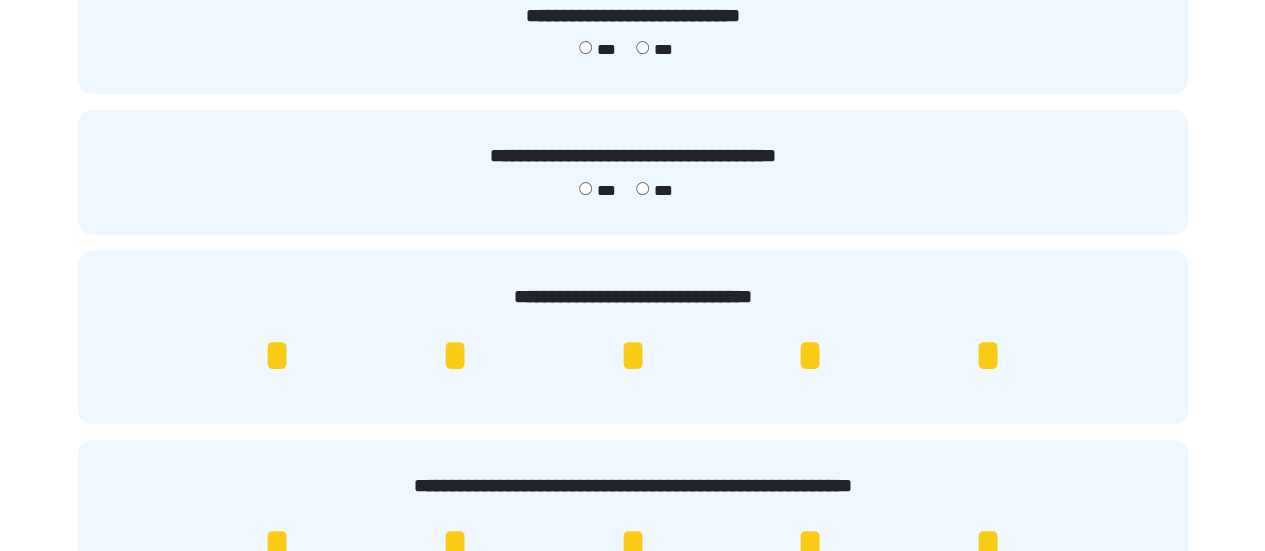 click on "*" at bounding box center [988, 356] 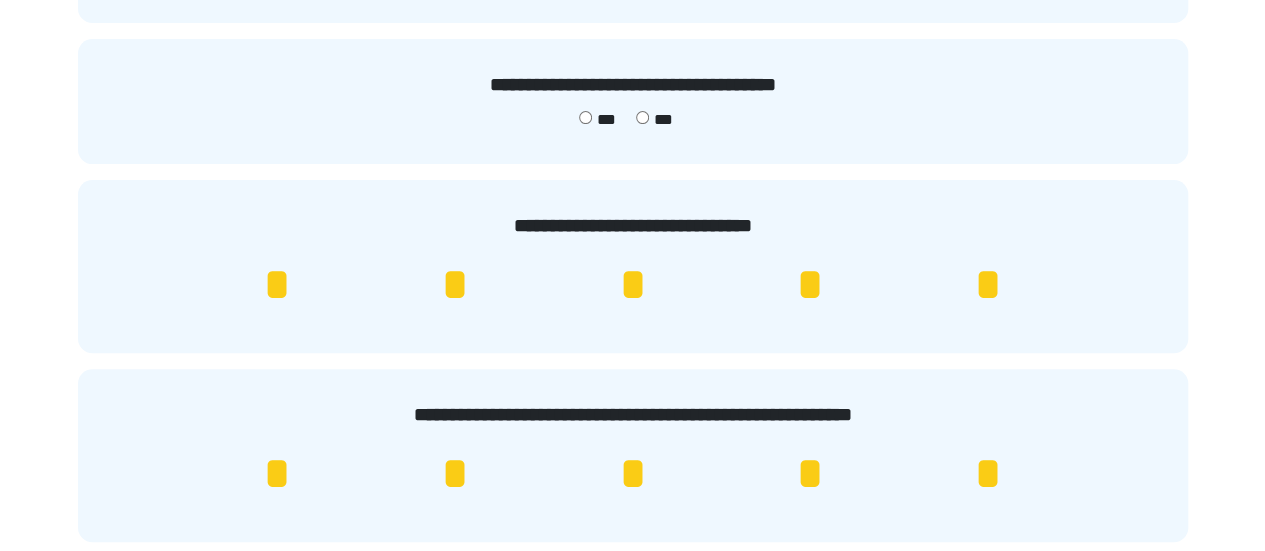 scroll, scrollTop: 300, scrollLeft: 0, axis: vertical 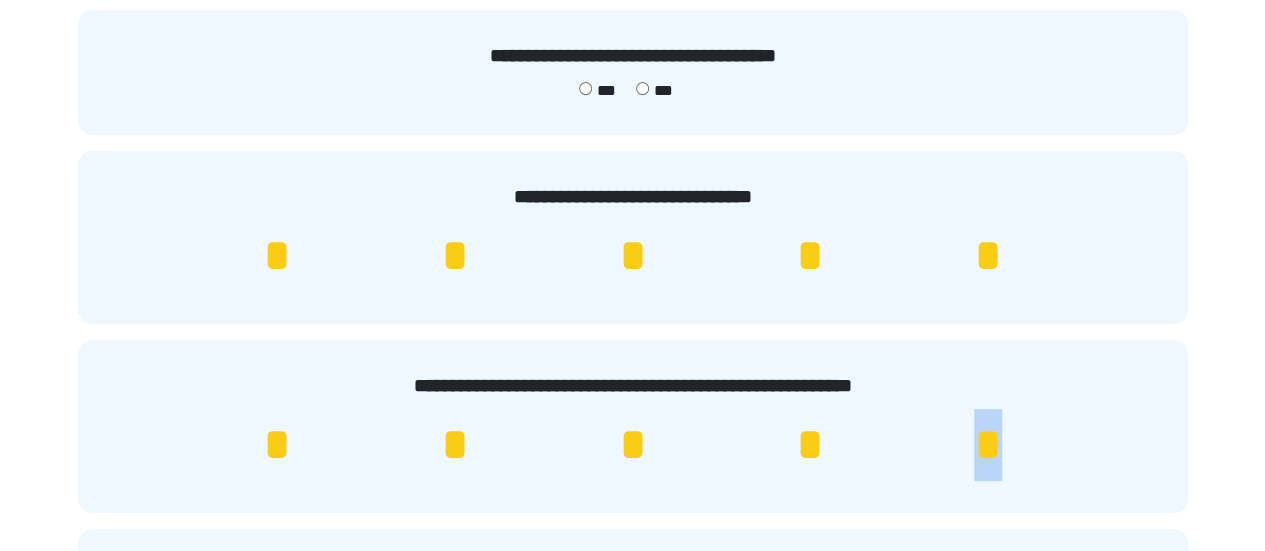 click on "*" at bounding box center [988, 445] 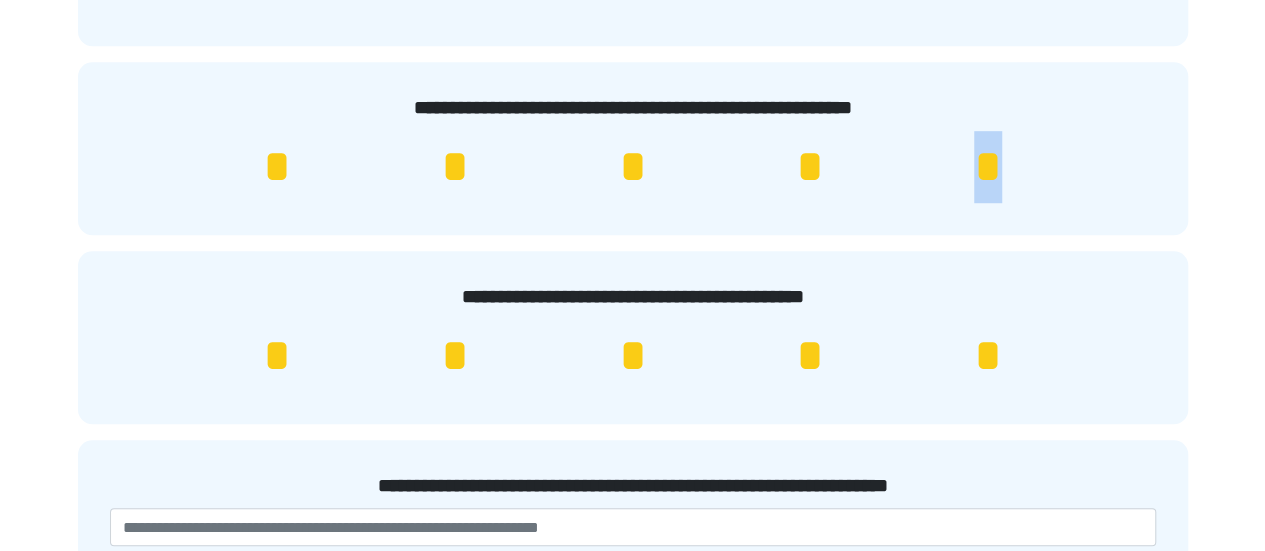 scroll, scrollTop: 600, scrollLeft: 0, axis: vertical 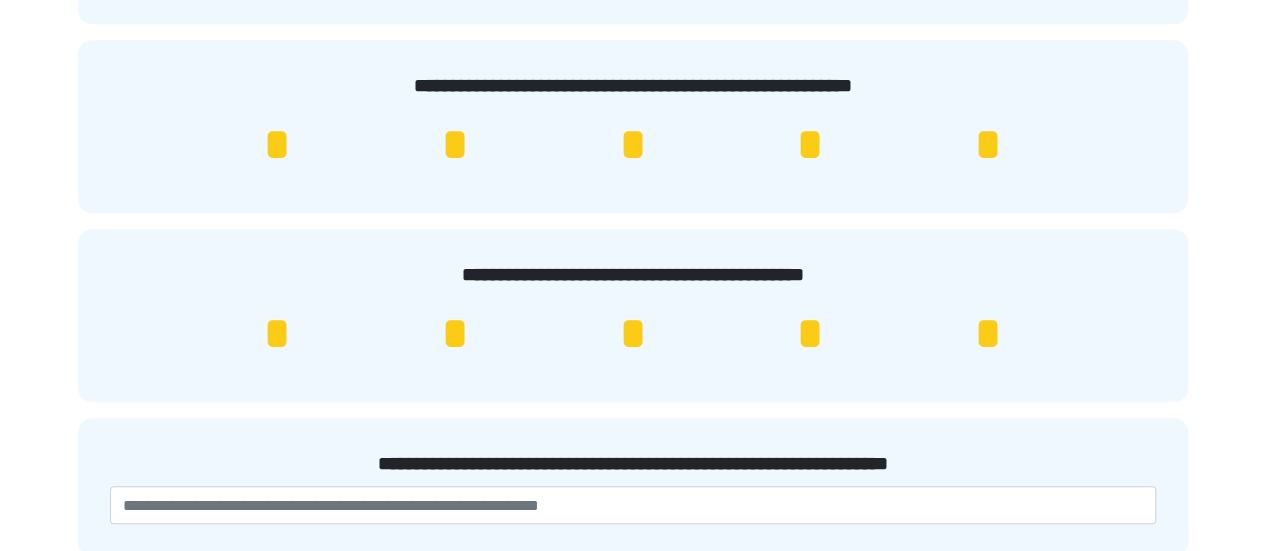 click on "*" at bounding box center [988, 334] 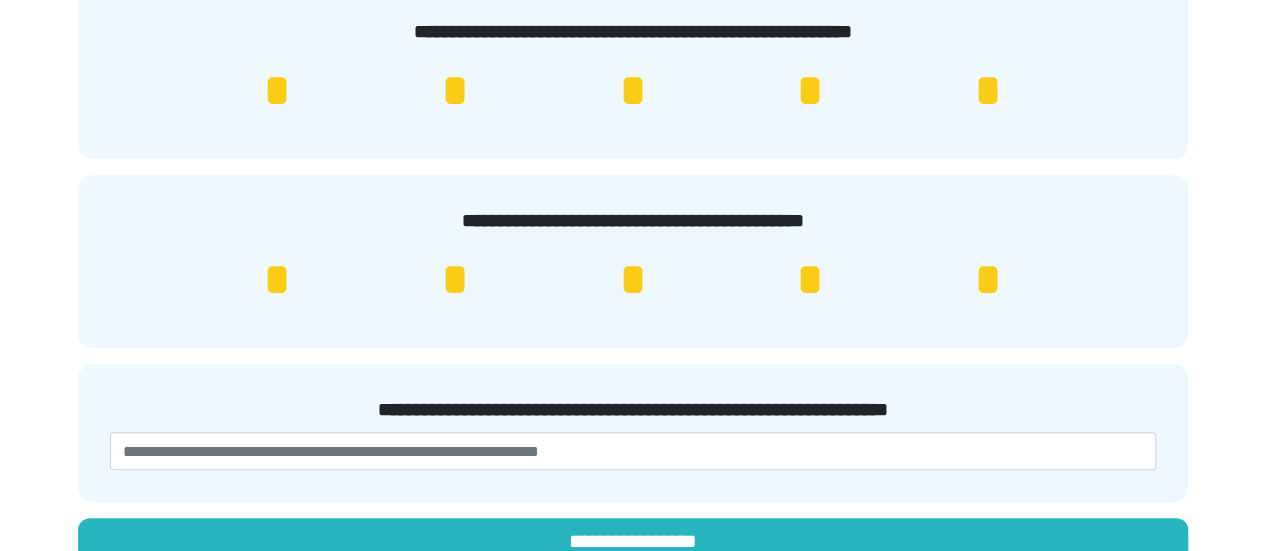 scroll, scrollTop: 683, scrollLeft: 0, axis: vertical 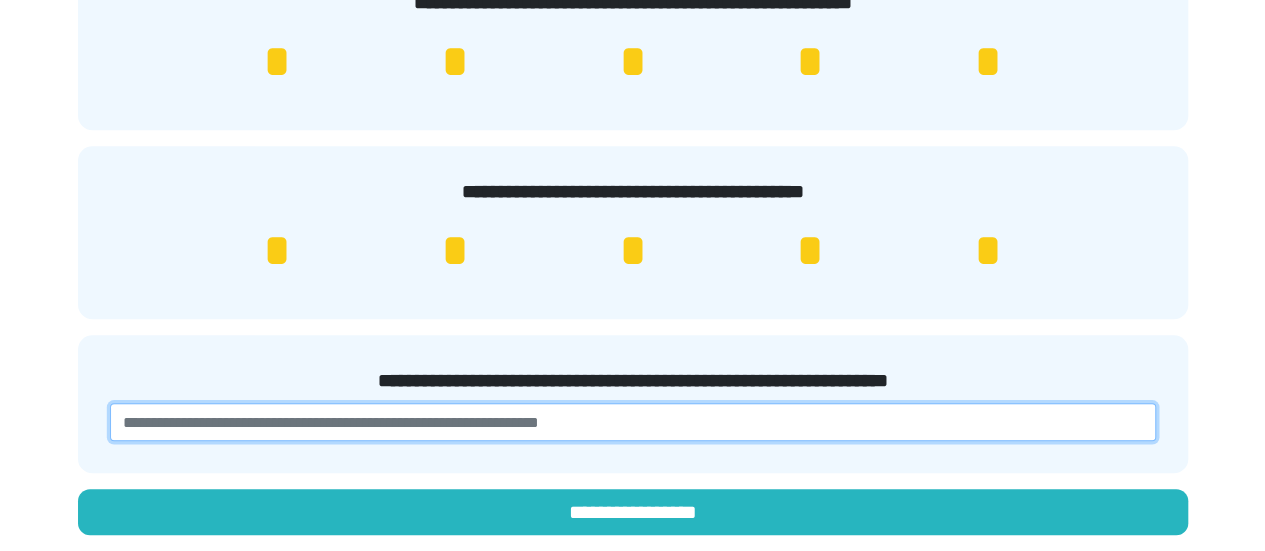 click at bounding box center [633, 422] 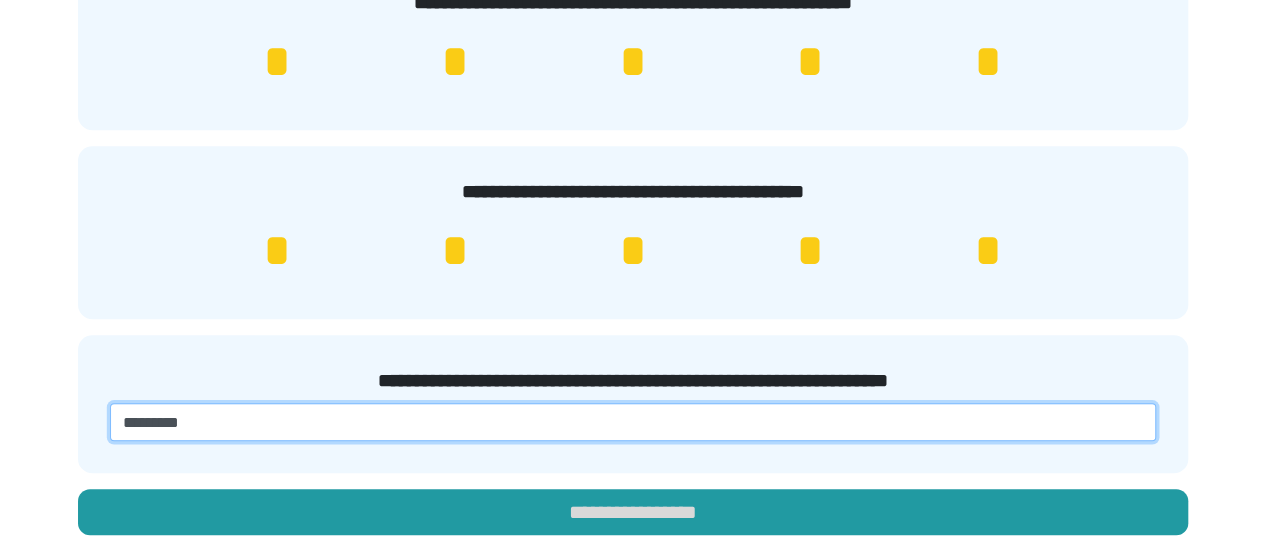 type on "*********" 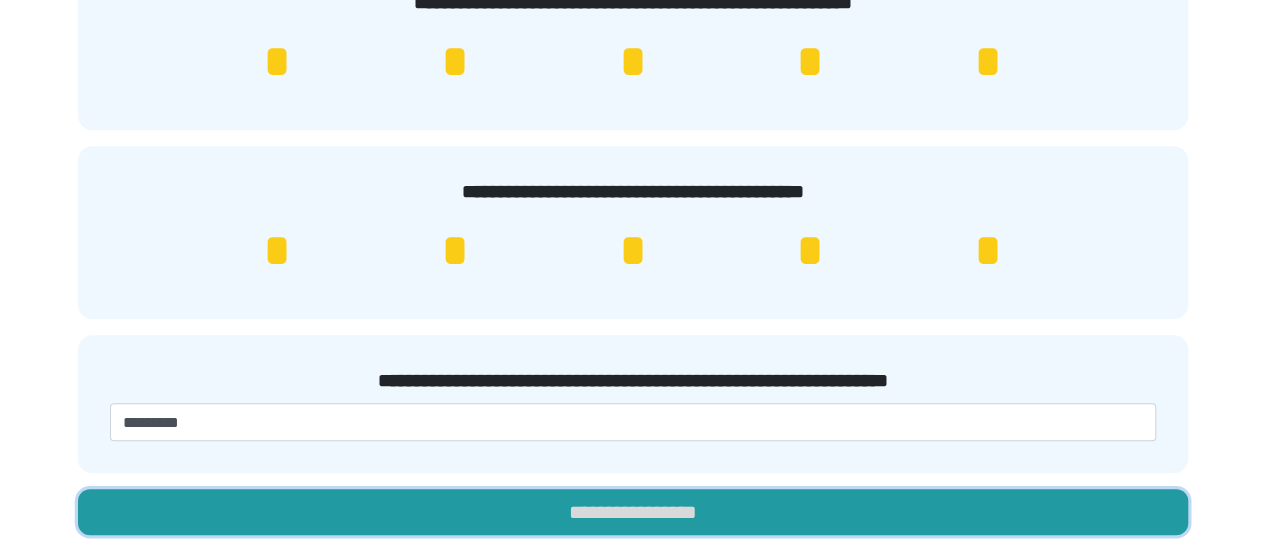 click on "**********" at bounding box center (633, 512) 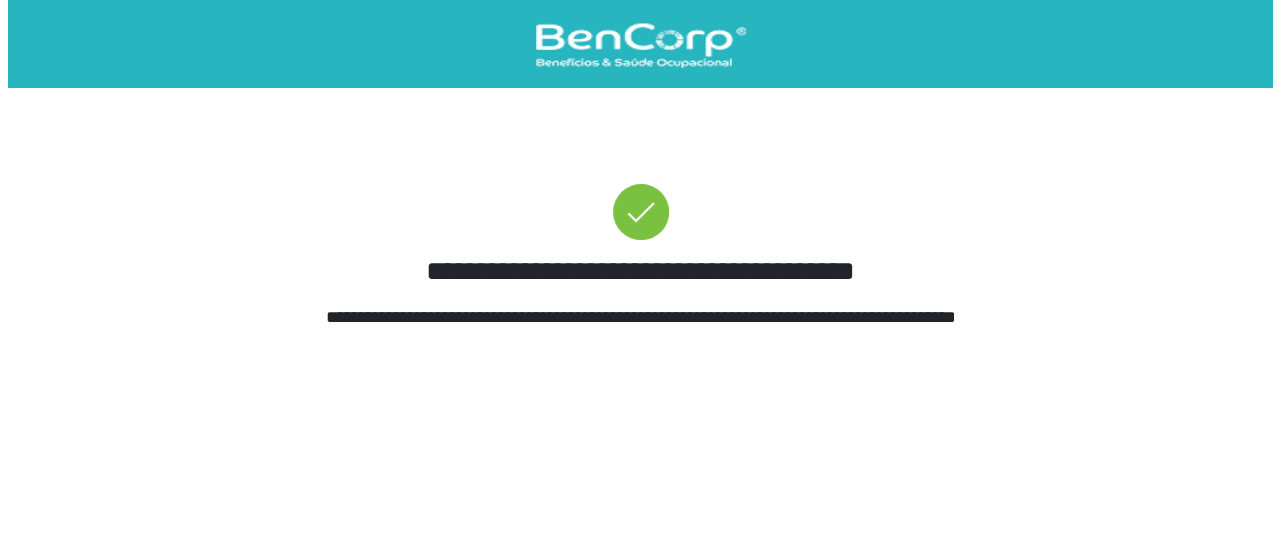 scroll, scrollTop: 0, scrollLeft: 0, axis: both 